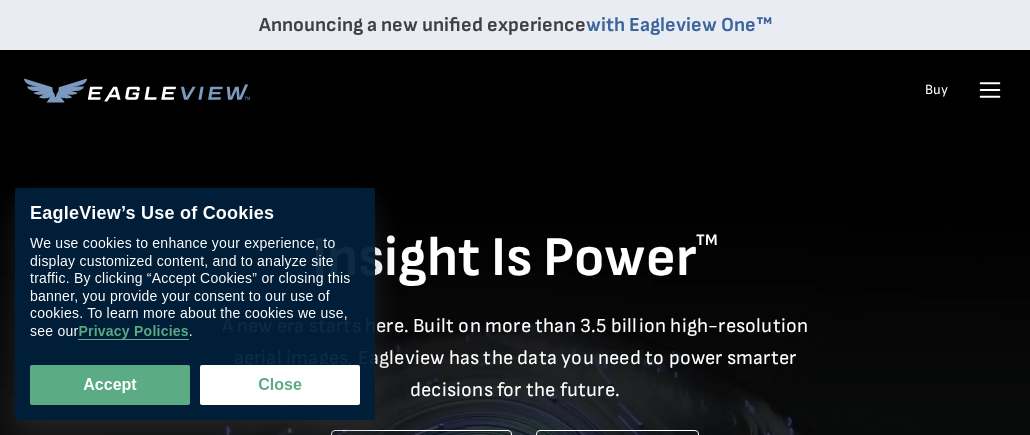 scroll, scrollTop: 0, scrollLeft: 0, axis: both 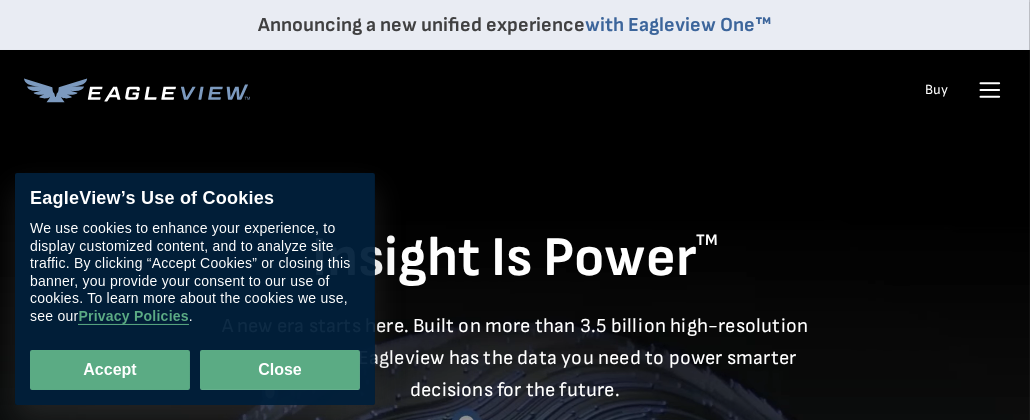 click on "Close" at bounding box center (280, 370) 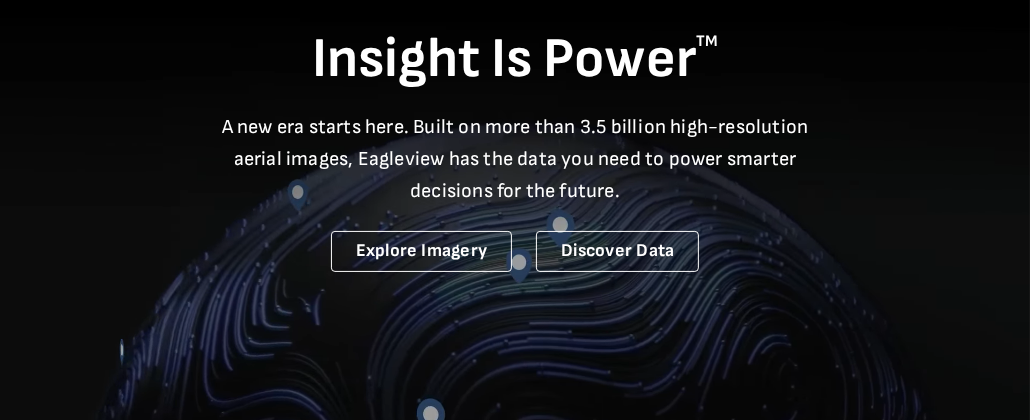 scroll, scrollTop: 293, scrollLeft: 0, axis: vertical 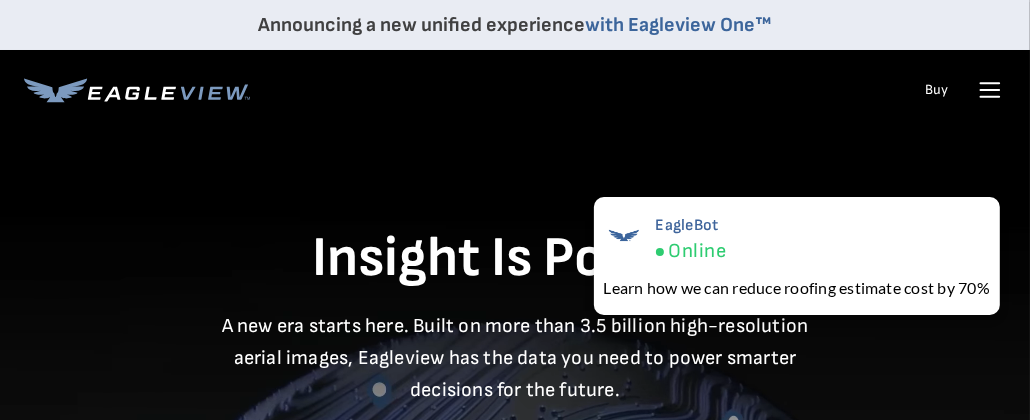 click 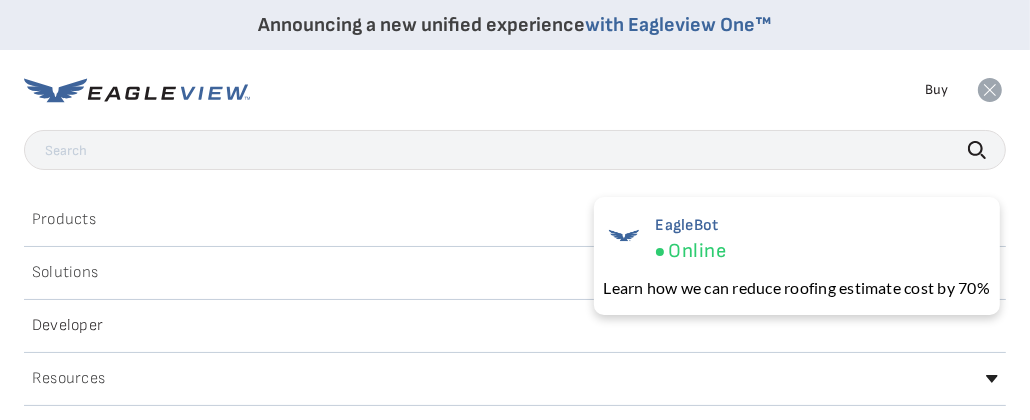 click 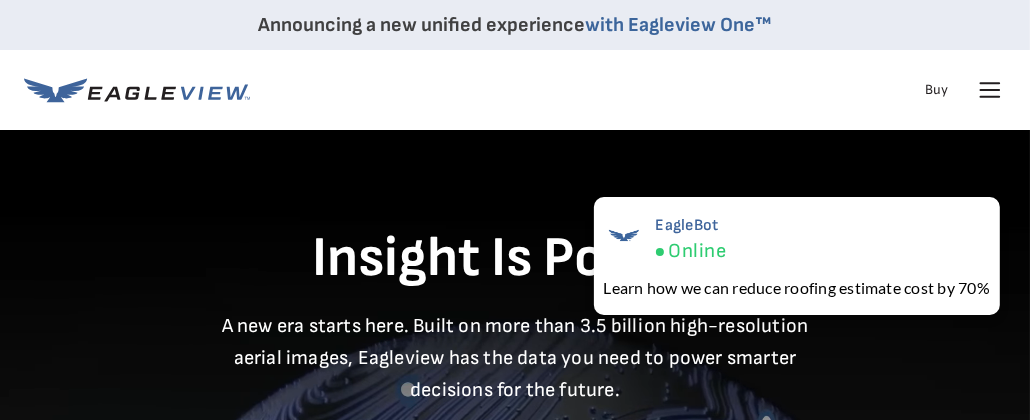click 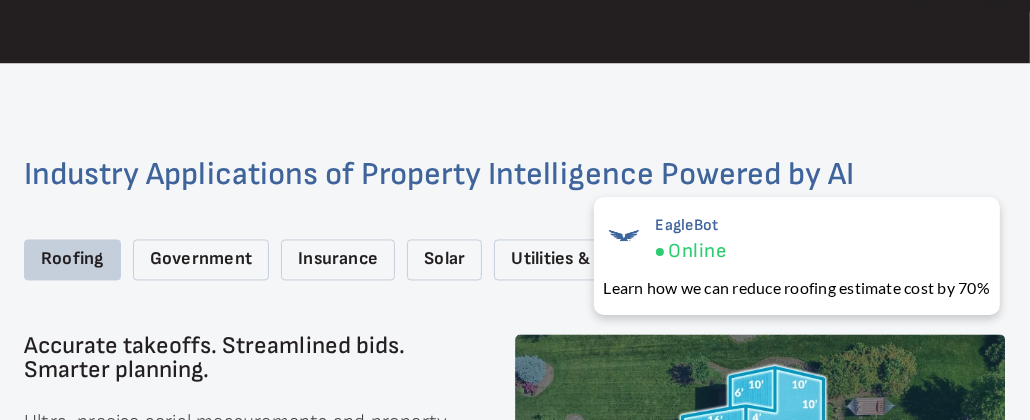 scroll, scrollTop: 2518, scrollLeft: 0, axis: vertical 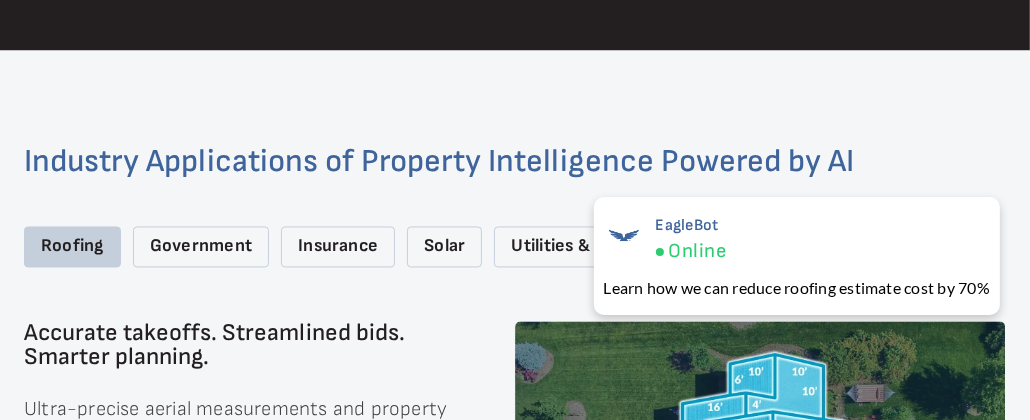 click on "Roofing" at bounding box center (72, 247) 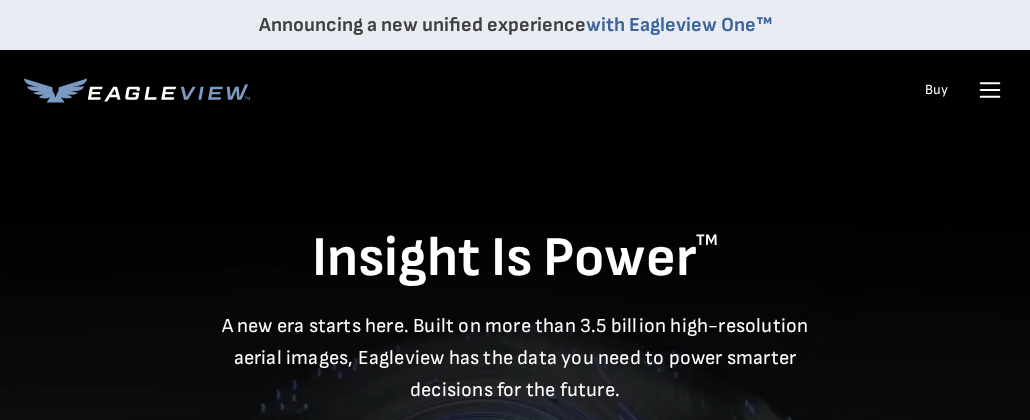 scroll, scrollTop: 0, scrollLeft: 0, axis: both 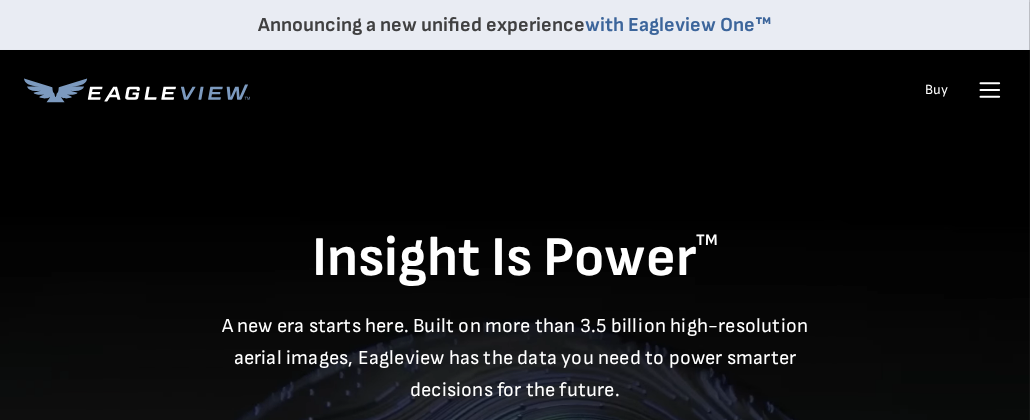 click 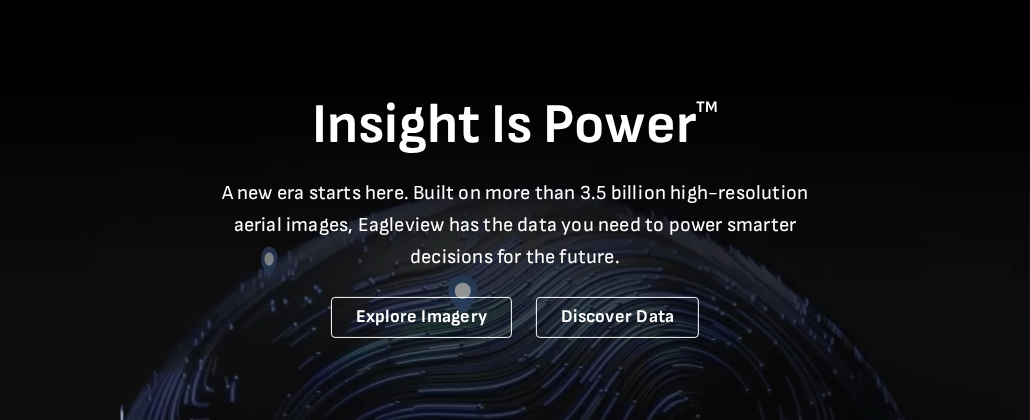 scroll, scrollTop: 213, scrollLeft: 0, axis: vertical 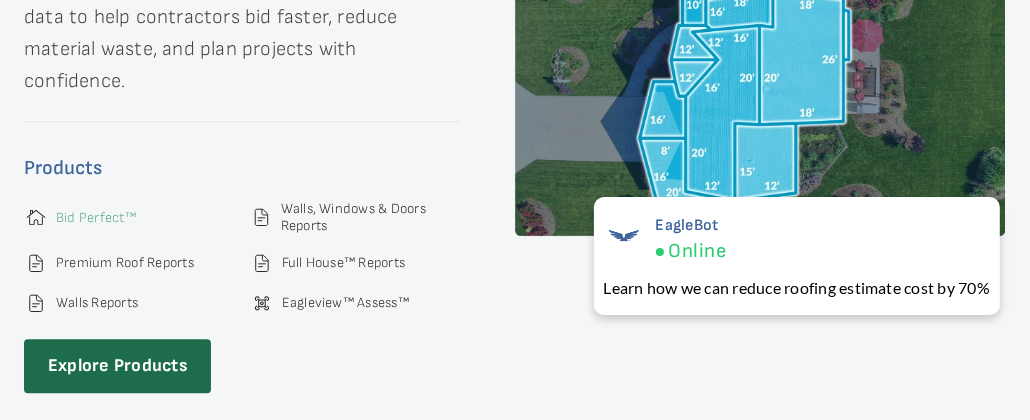 click on "Bid Perfect™" at bounding box center (96, 218) 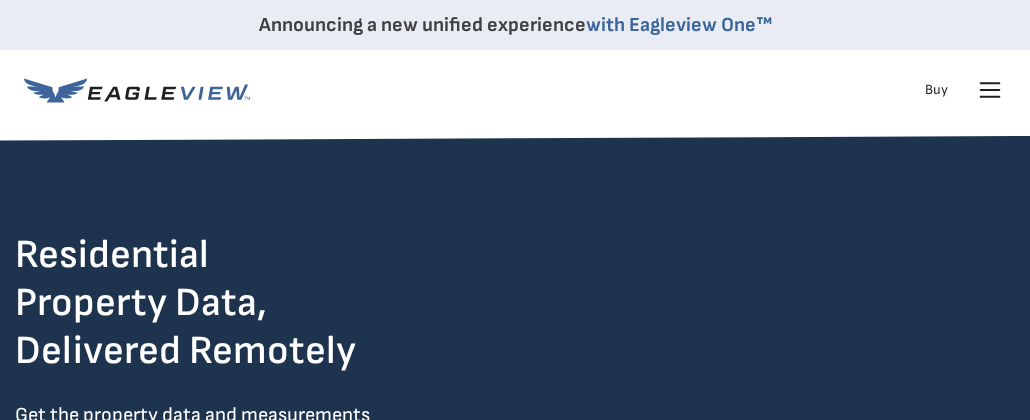 scroll, scrollTop: 0, scrollLeft: 0, axis: both 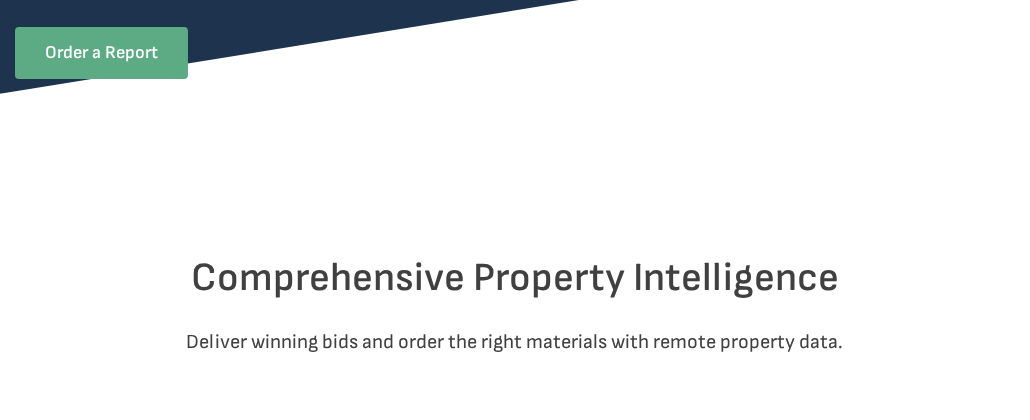 click on "Order a Report" at bounding box center (101, 53) 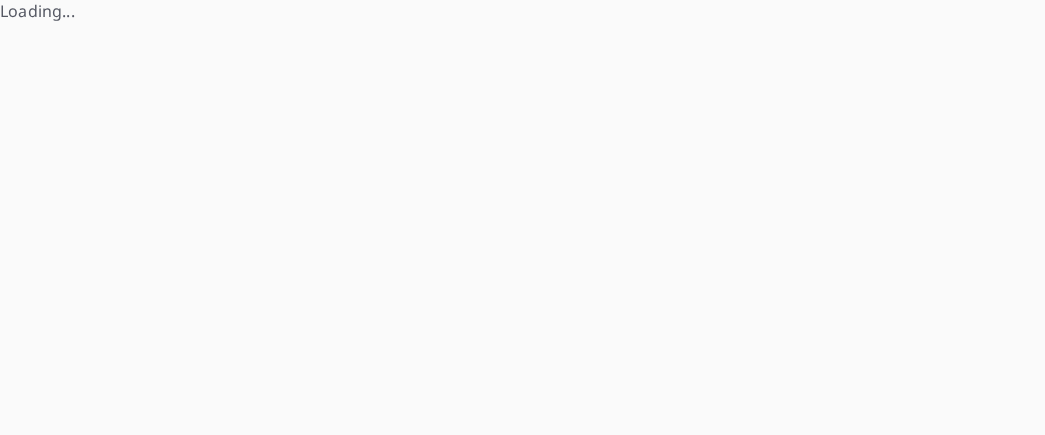 scroll, scrollTop: 0, scrollLeft: 0, axis: both 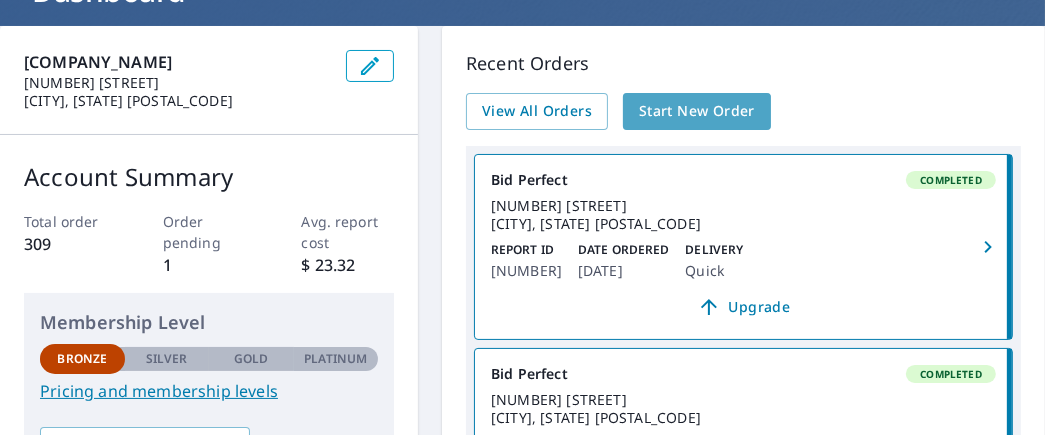 click on "Start New Order" at bounding box center [697, 111] 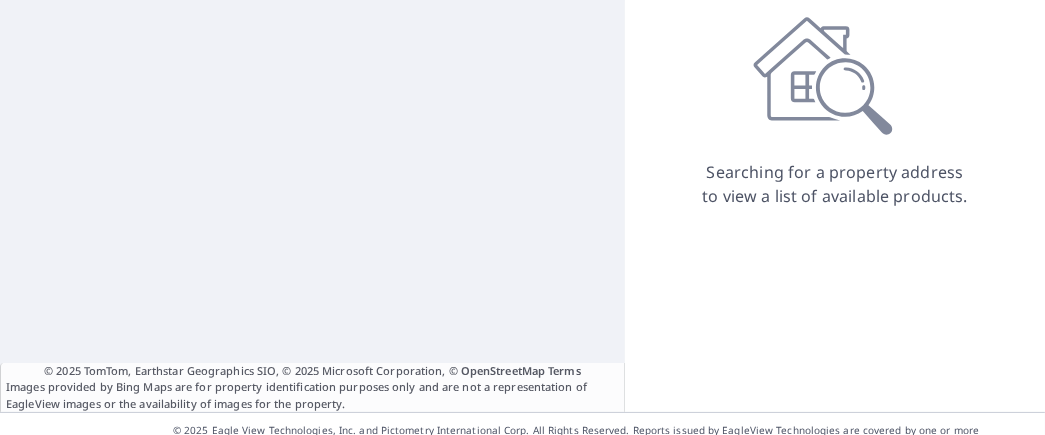 scroll, scrollTop: 47, scrollLeft: 0, axis: vertical 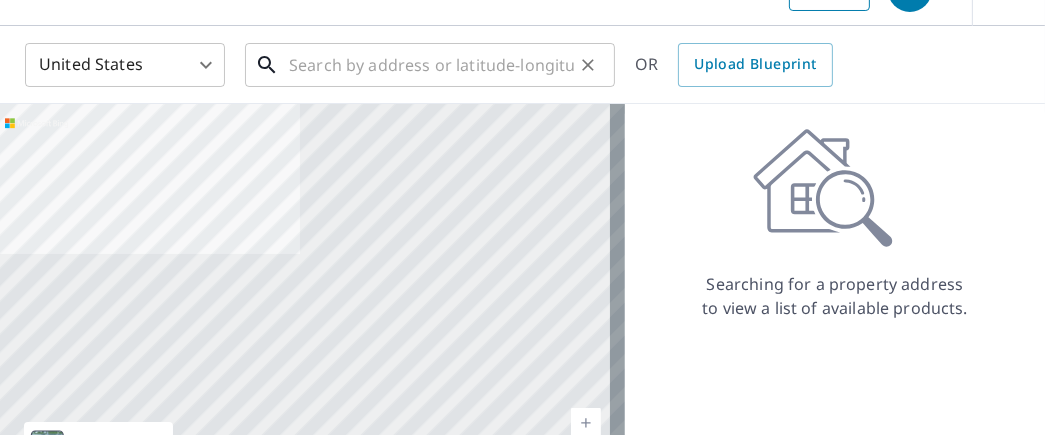 click at bounding box center [431, 65] 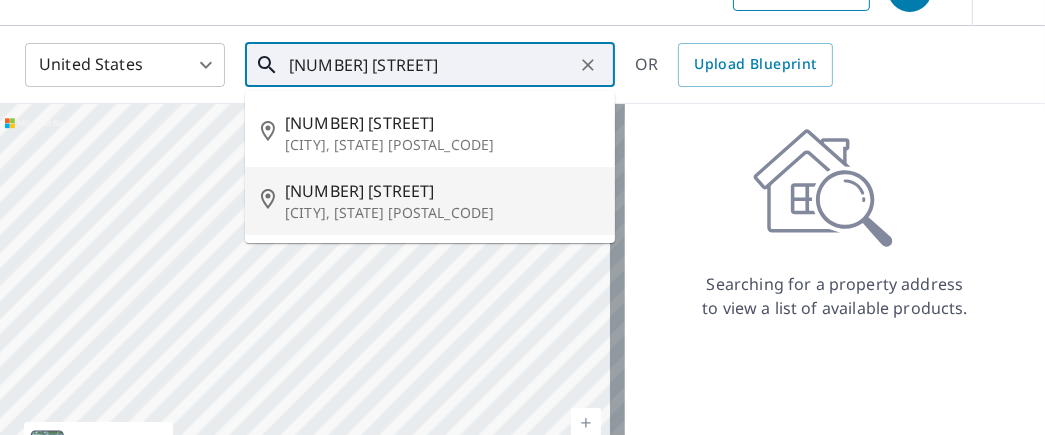 click on "[CITY], [STATE] [POSTAL_CODE]" at bounding box center [442, 213] 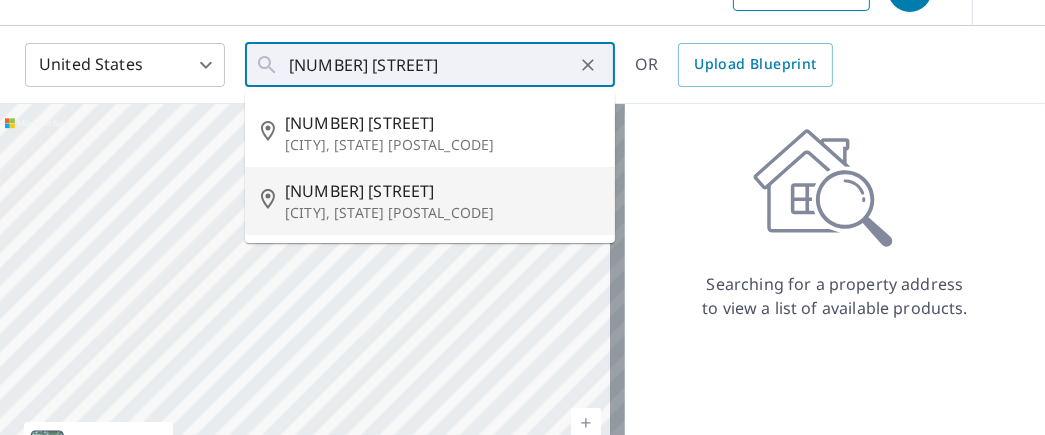 type on "[NUMBER] [STREET], [CITY], [STATE] [POSTAL_CODE]" 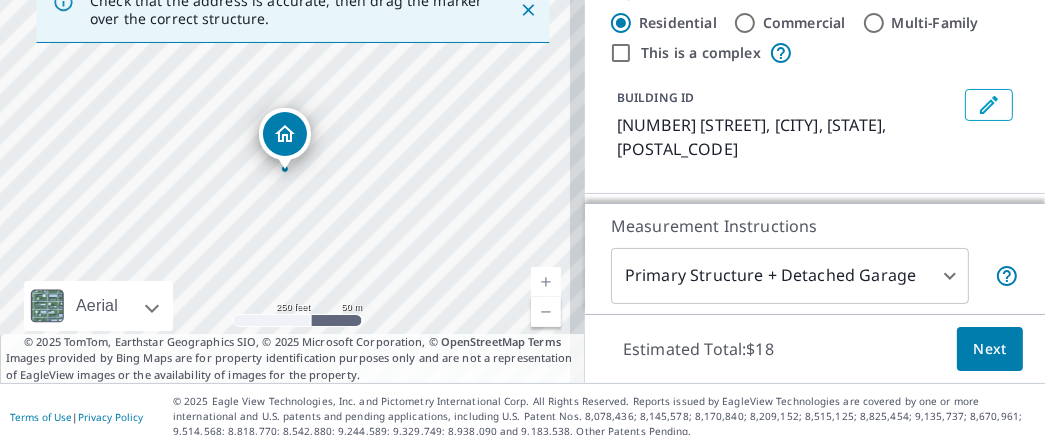 scroll, scrollTop: 201, scrollLeft: 0, axis: vertical 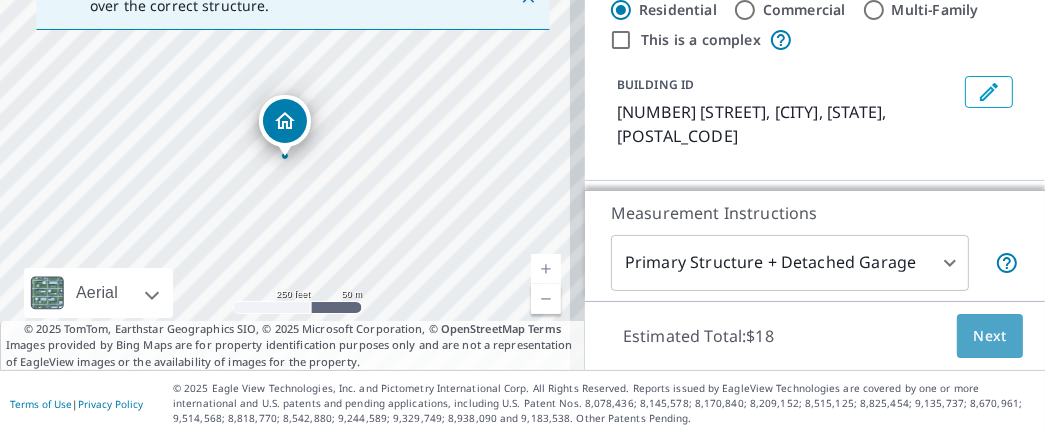 click on "Next" at bounding box center [990, 336] 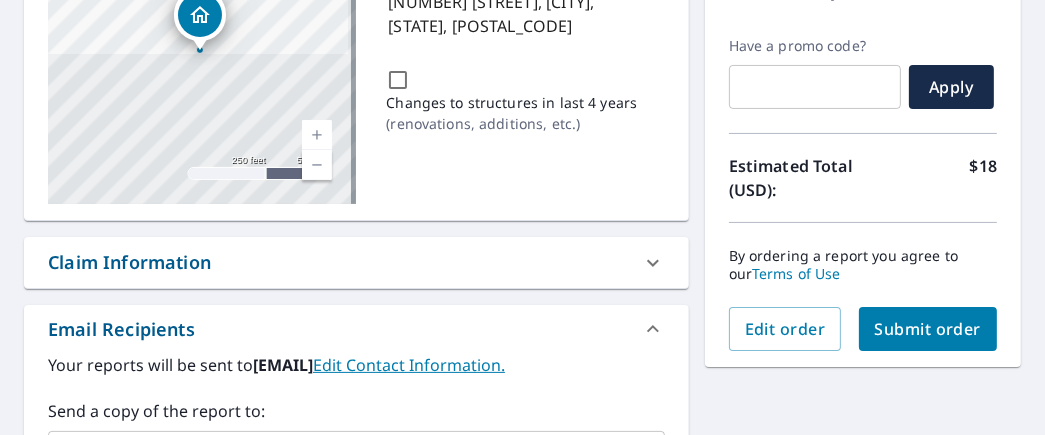 click on "Submit order" at bounding box center (928, 329) 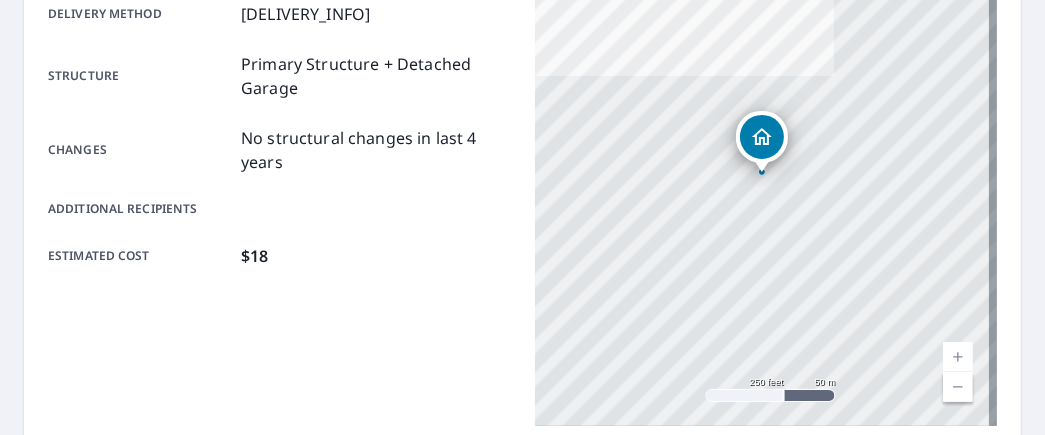 scroll, scrollTop: 447, scrollLeft: 0, axis: vertical 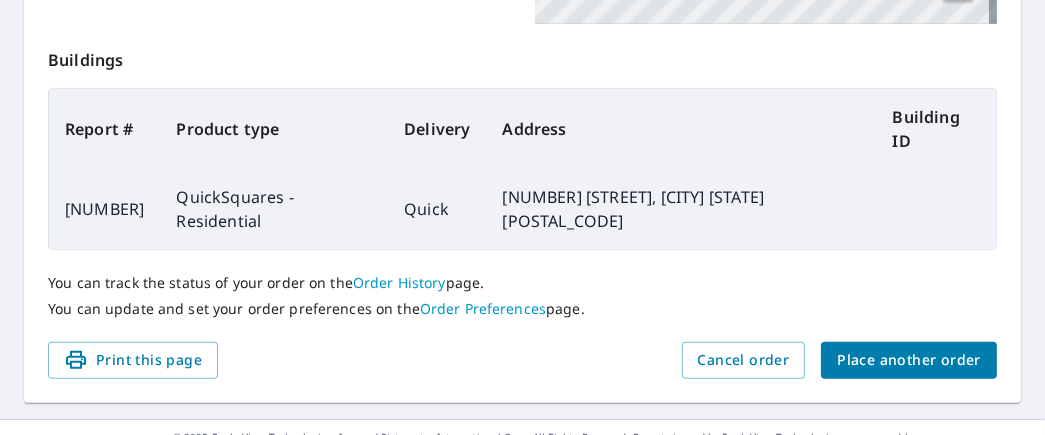 click on "Place another order" at bounding box center (909, 360) 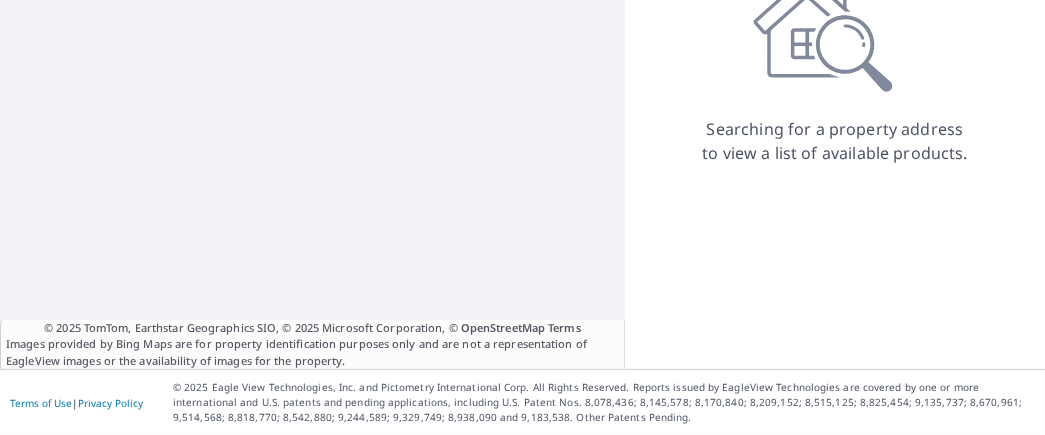scroll, scrollTop: 201, scrollLeft: 0, axis: vertical 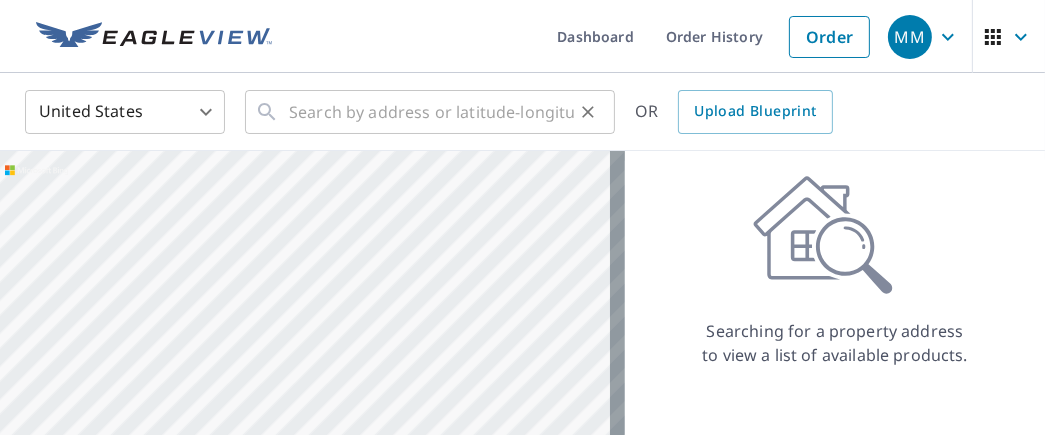 click on "​" at bounding box center (430, 112) 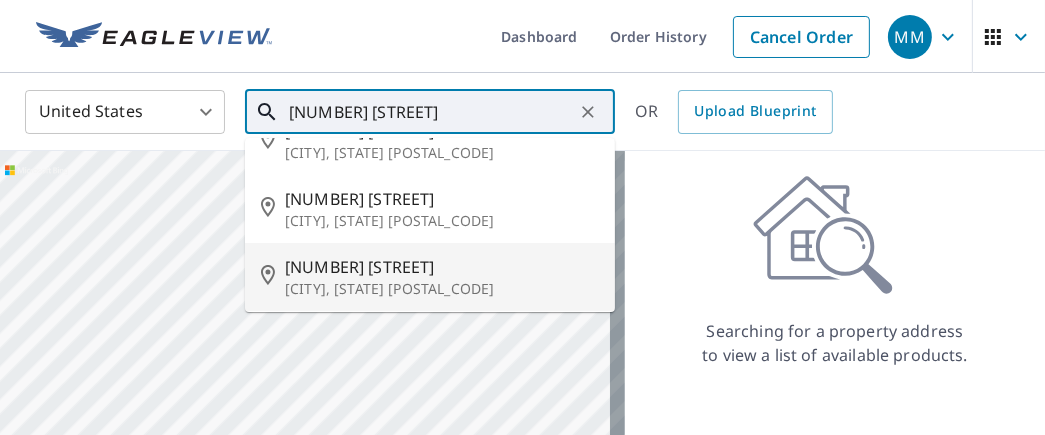 scroll, scrollTop: 114, scrollLeft: 0, axis: vertical 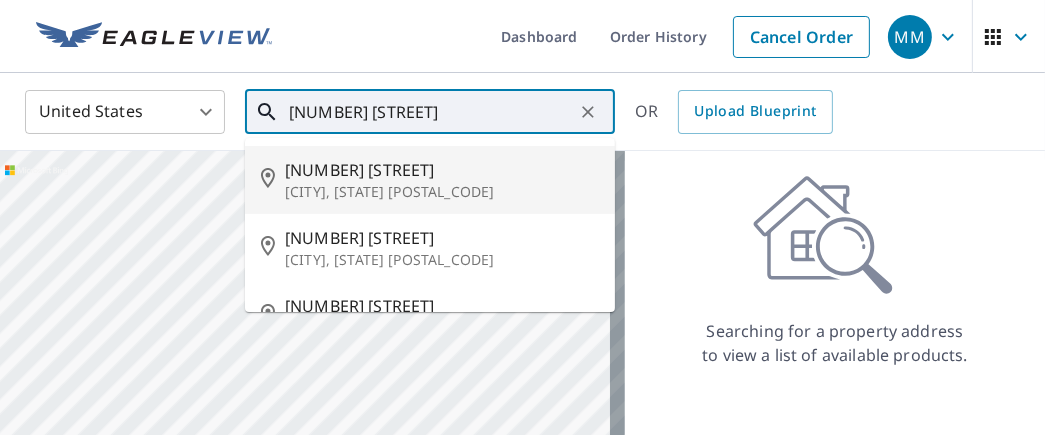 click on "[CITY], [STATE] [POSTAL_CODE]" at bounding box center [442, 192] 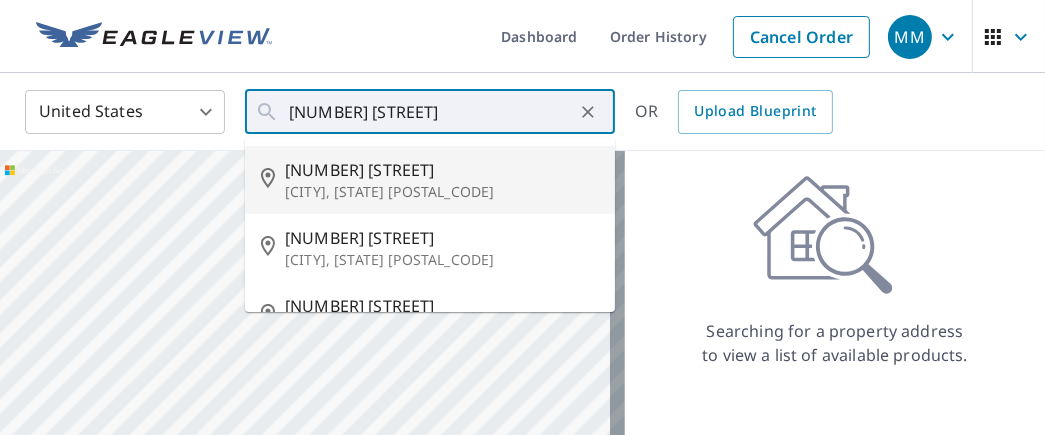 type on "[NUMBER] [STREET], [CITY] [STATE] [POSTAL_CODE]" 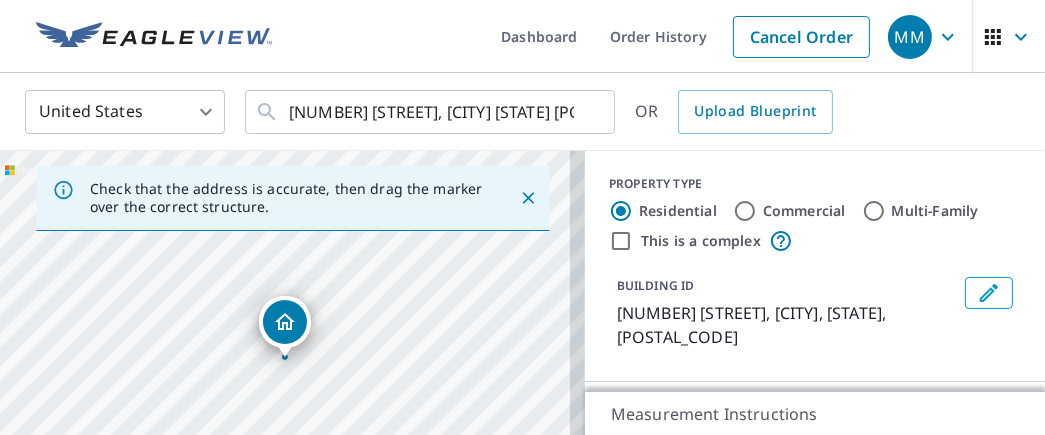 scroll, scrollTop: 39, scrollLeft: 0, axis: vertical 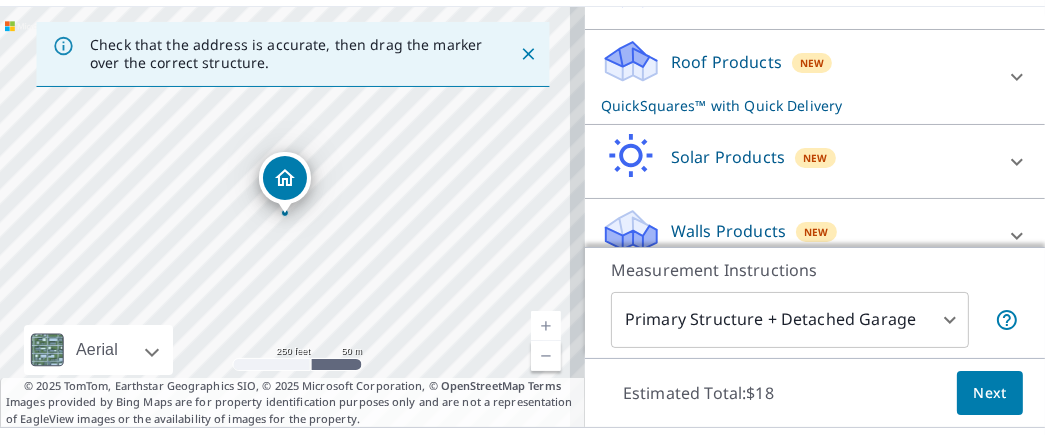 click at bounding box center (285, 213) 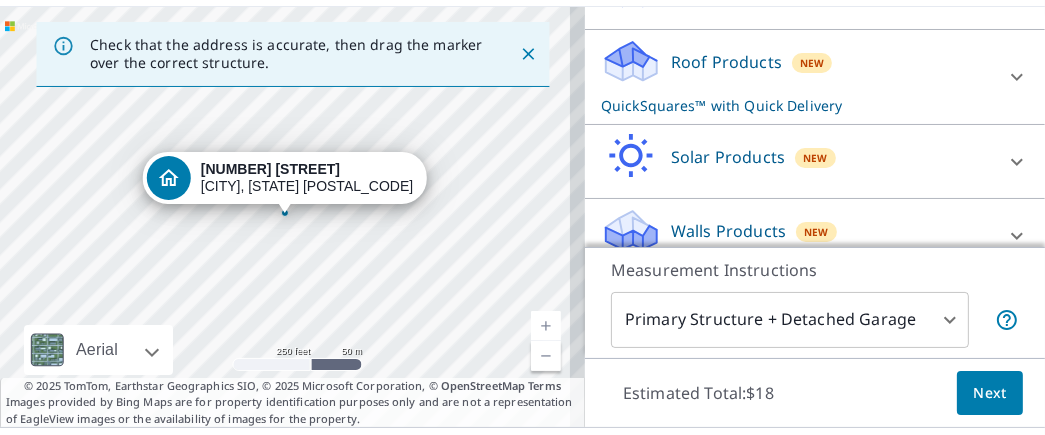 click on "[NUMBER] [STREET], [CITY] [STATE] [POSTAL_CODE]" at bounding box center [307, 178] 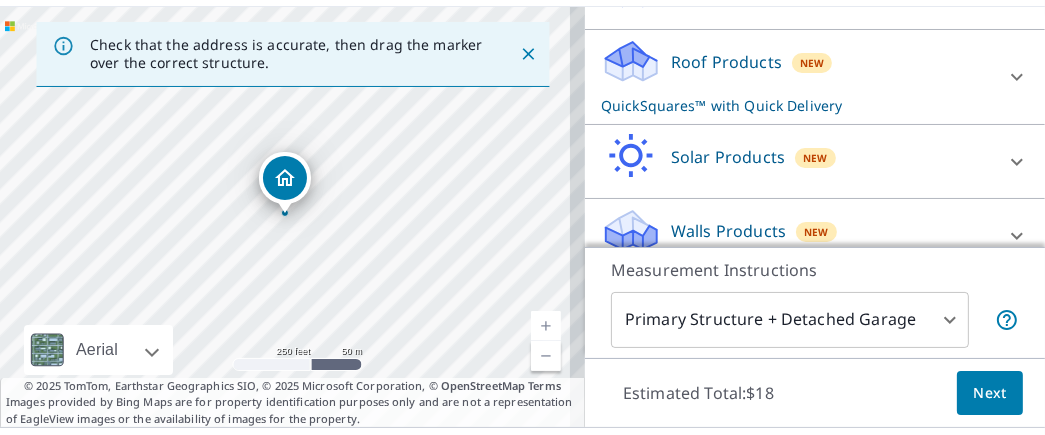 click on "[NUMBER] [STREET], [CITY] [STATE] [POSTAL_CODE]" at bounding box center [292, 217] 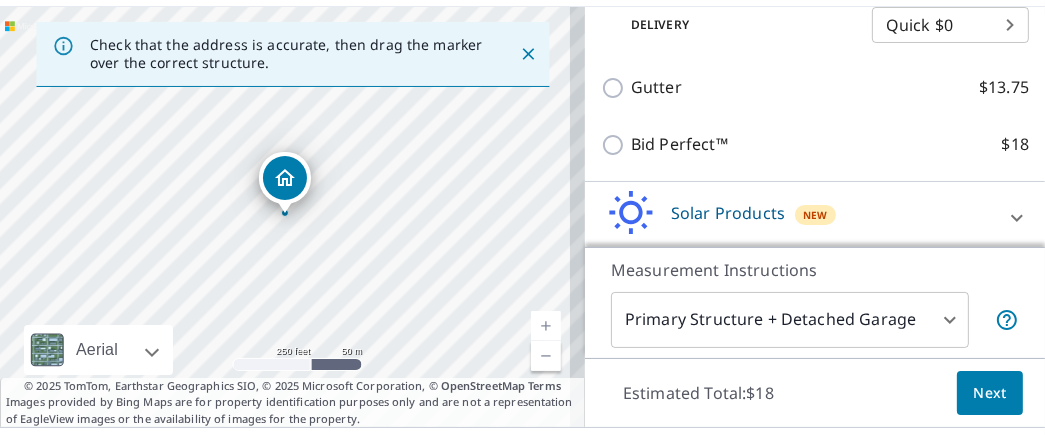 scroll, scrollTop: 556, scrollLeft: 0, axis: vertical 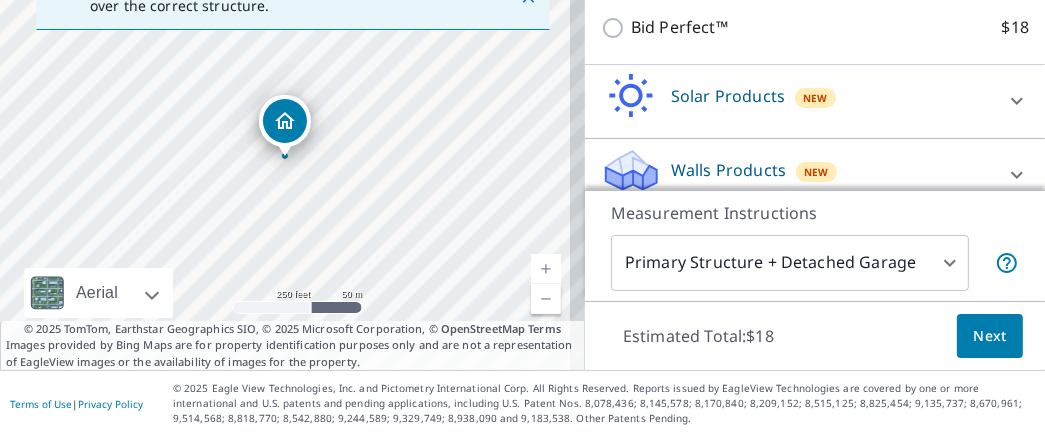 click on "Next" at bounding box center [990, 336] 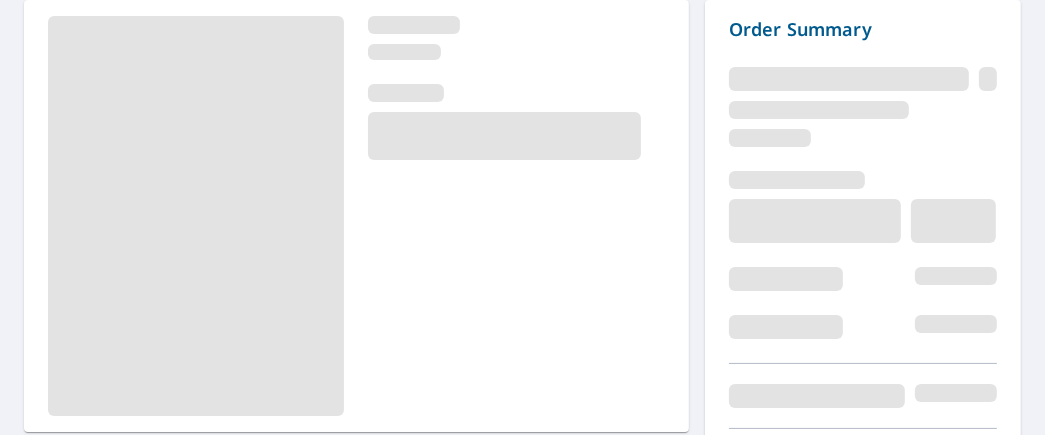 scroll, scrollTop: 313, scrollLeft: 0, axis: vertical 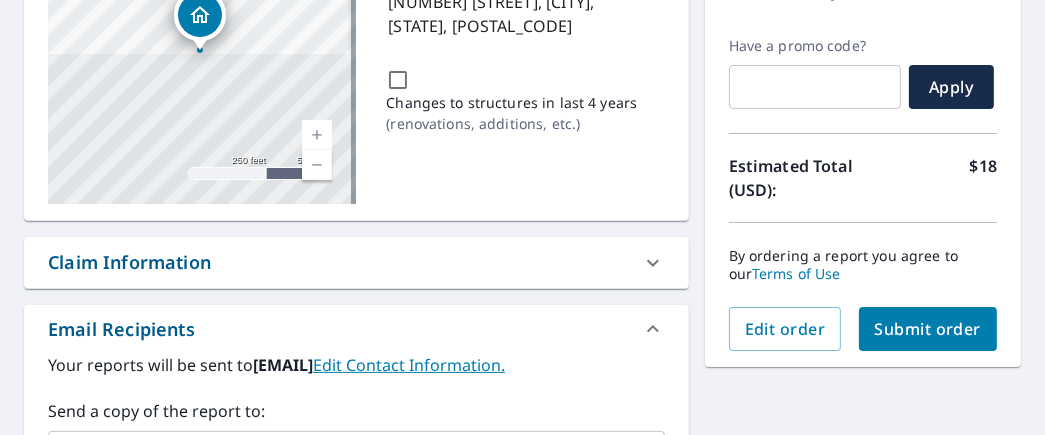 click at bounding box center [317, 135] 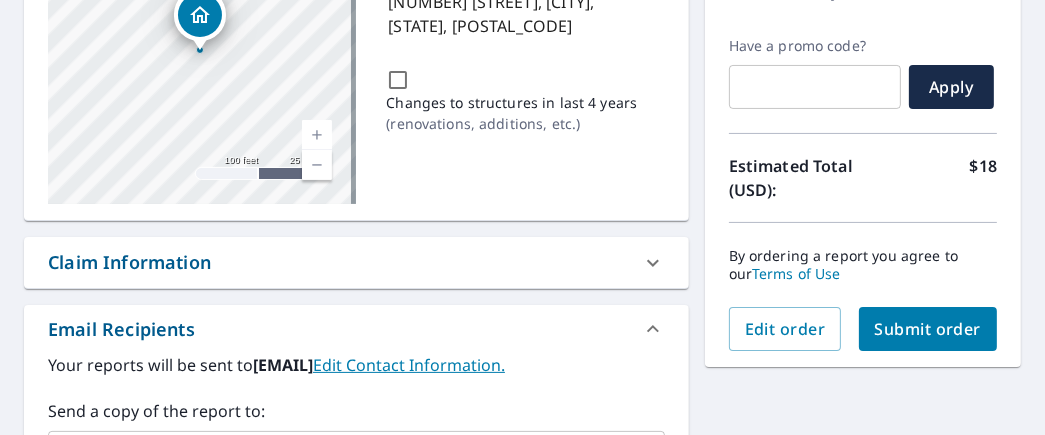 click at bounding box center (317, 135) 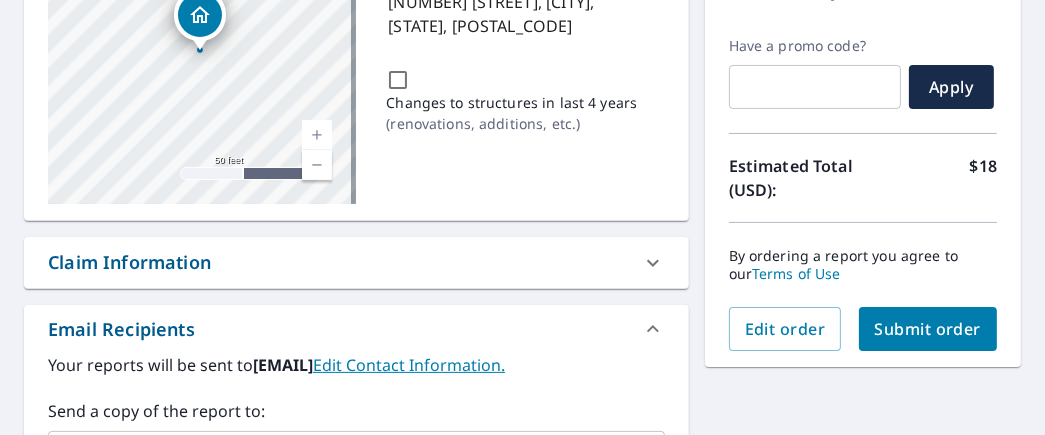 click on "[NUMBER] [STREET], [CITY] [STATE] [POSTAL_CODE]" at bounding box center [202, 54] 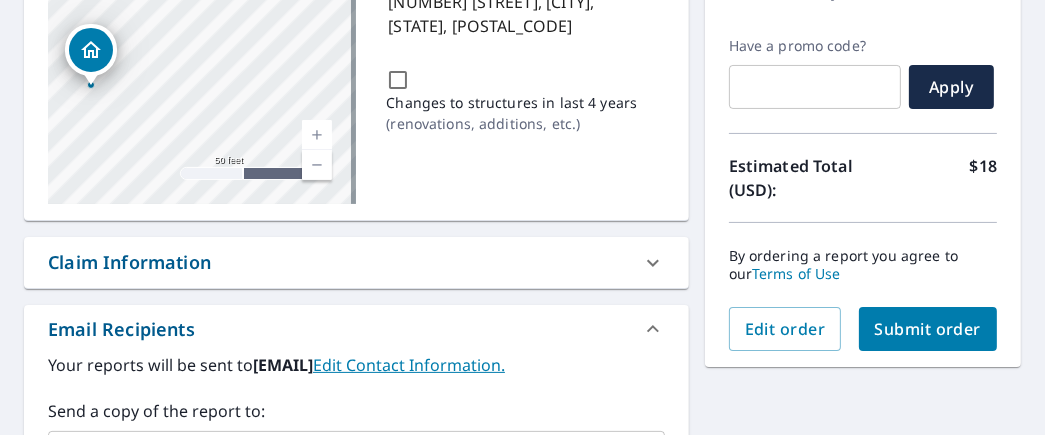 drag, startPoint x: 197, startPoint y: 15, endPoint x: 88, endPoint y: 50, distance: 114.48144 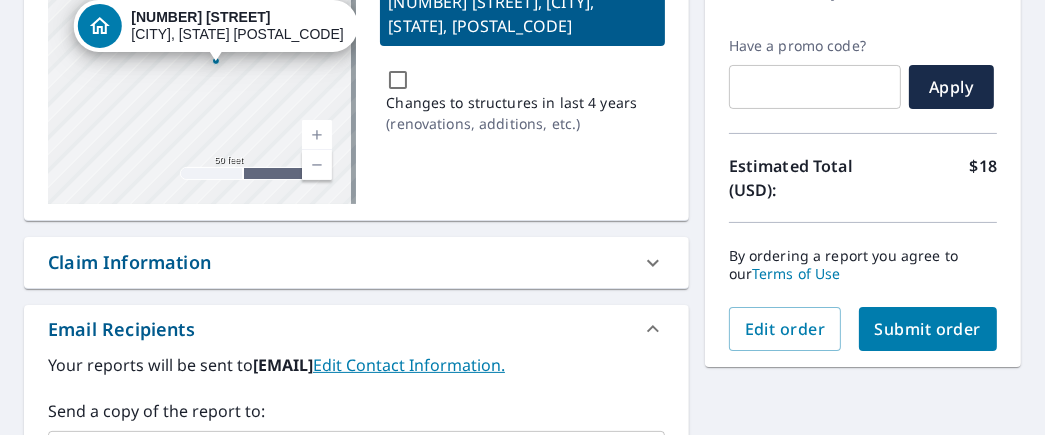 drag, startPoint x: 125, startPoint y: 16, endPoint x: 99, endPoint y: 30, distance: 29.529646 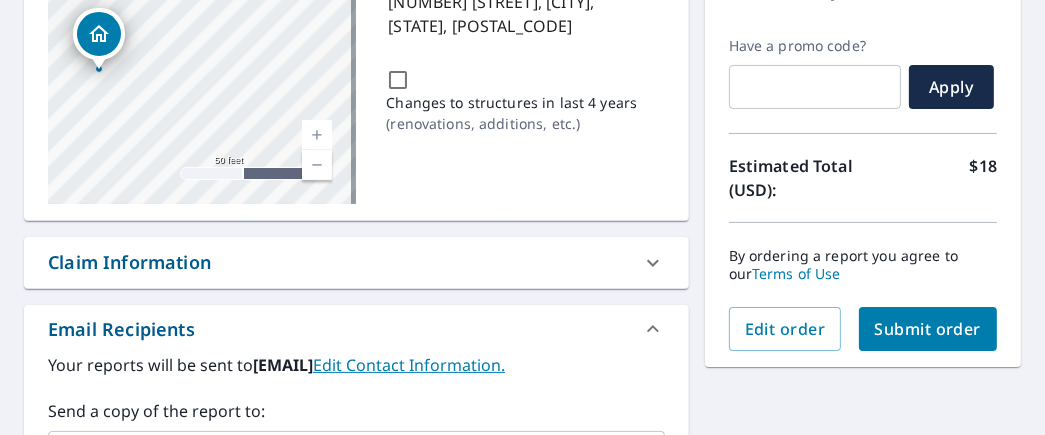 drag, startPoint x: 194, startPoint y: 33, endPoint x: 93, endPoint y: 52, distance: 102.77159 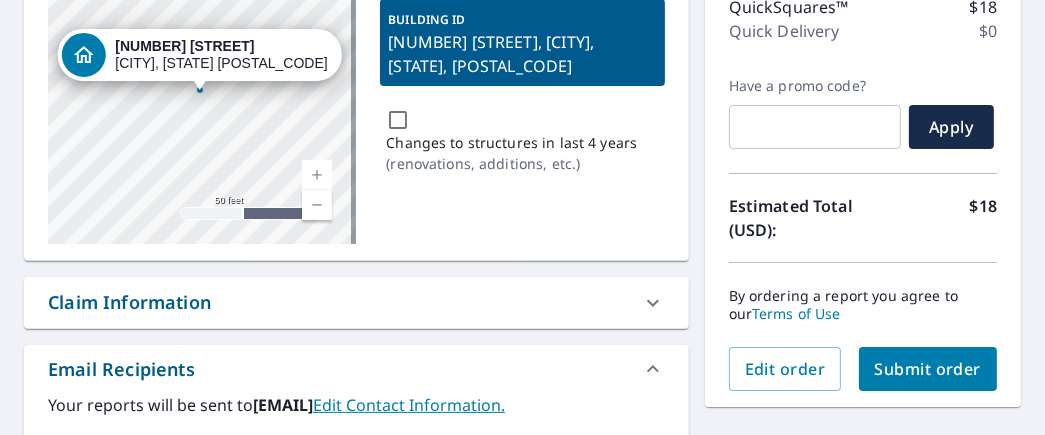 scroll, scrollTop: 207, scrollLeft: 0, axis: vertical 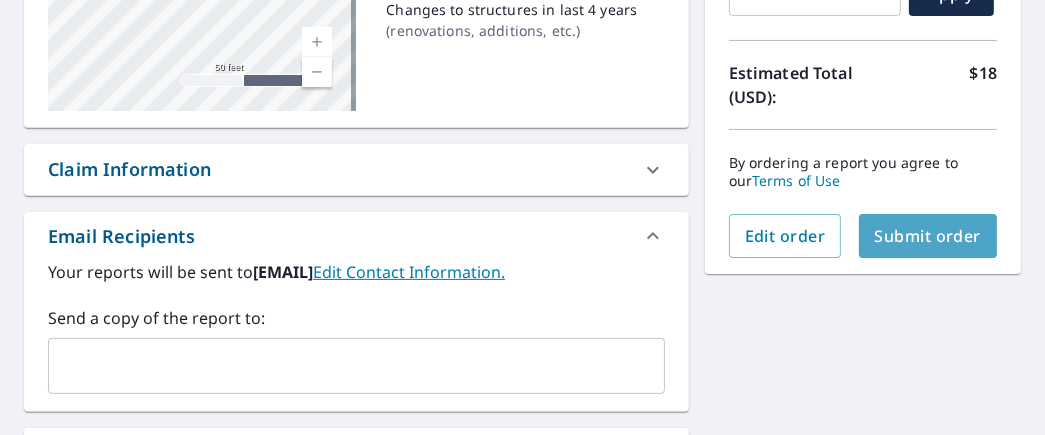 click on "Submit order" at bounding box center [928, 236] 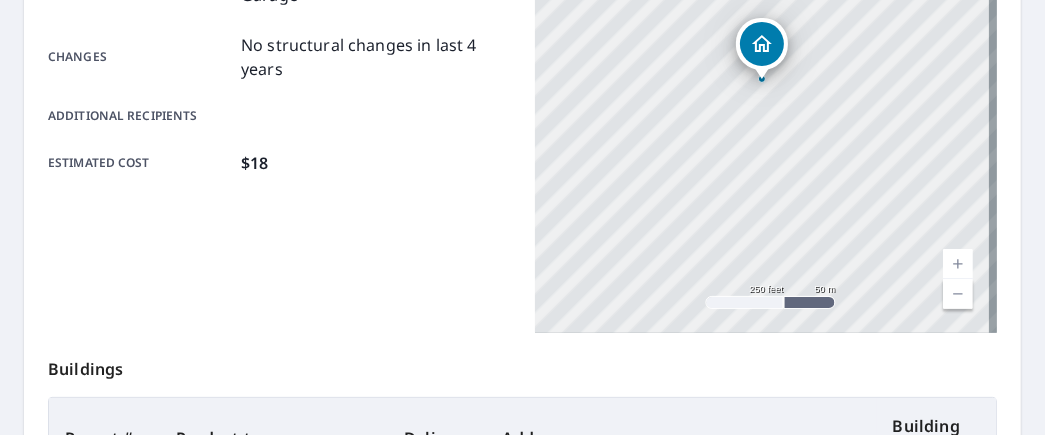 scroll, scrollTop: 606, scrollLeft: 0, axis: vertical 